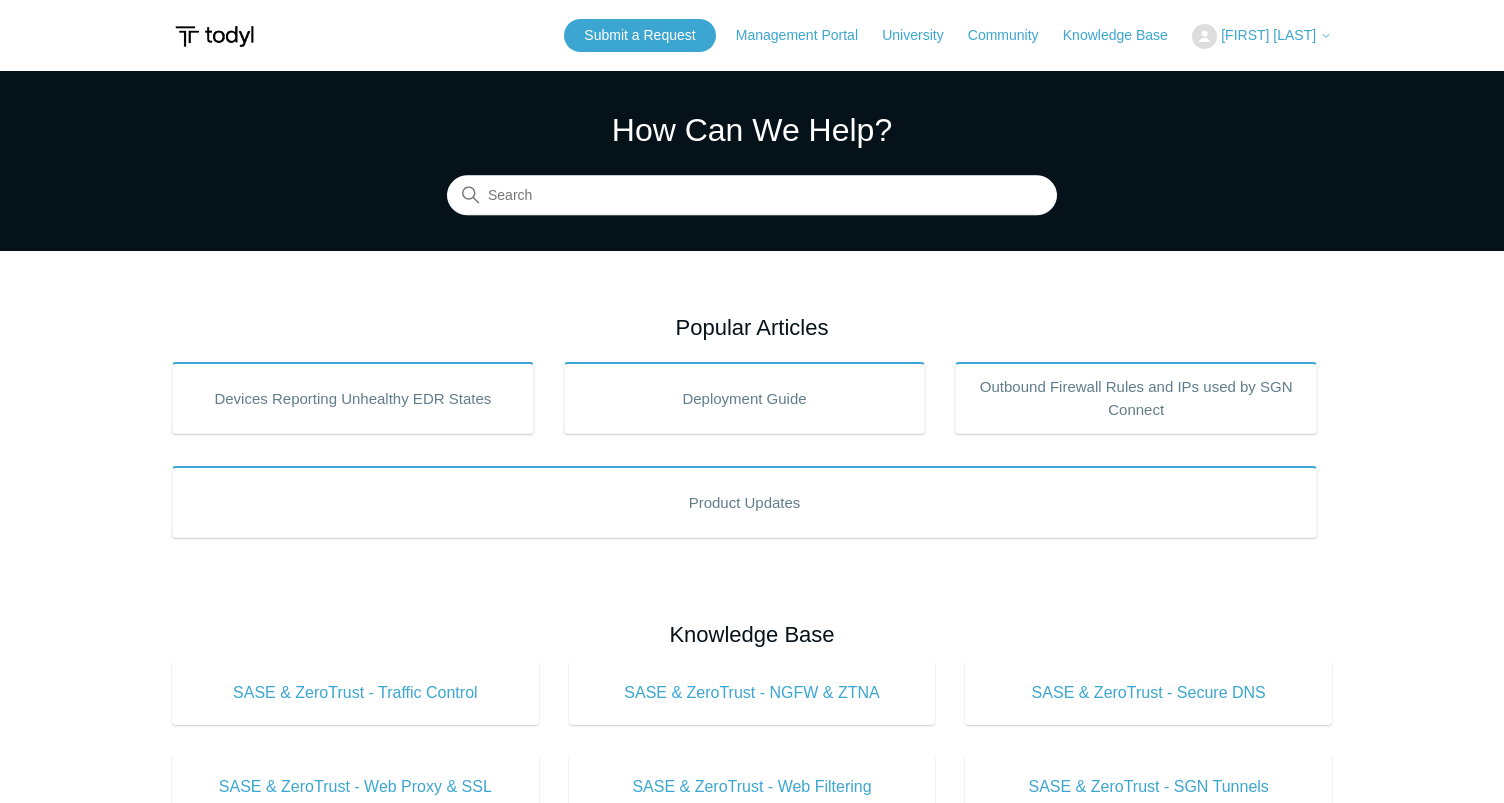 scroll, scrollTop: 0, scrollLeft: 0, axis: both 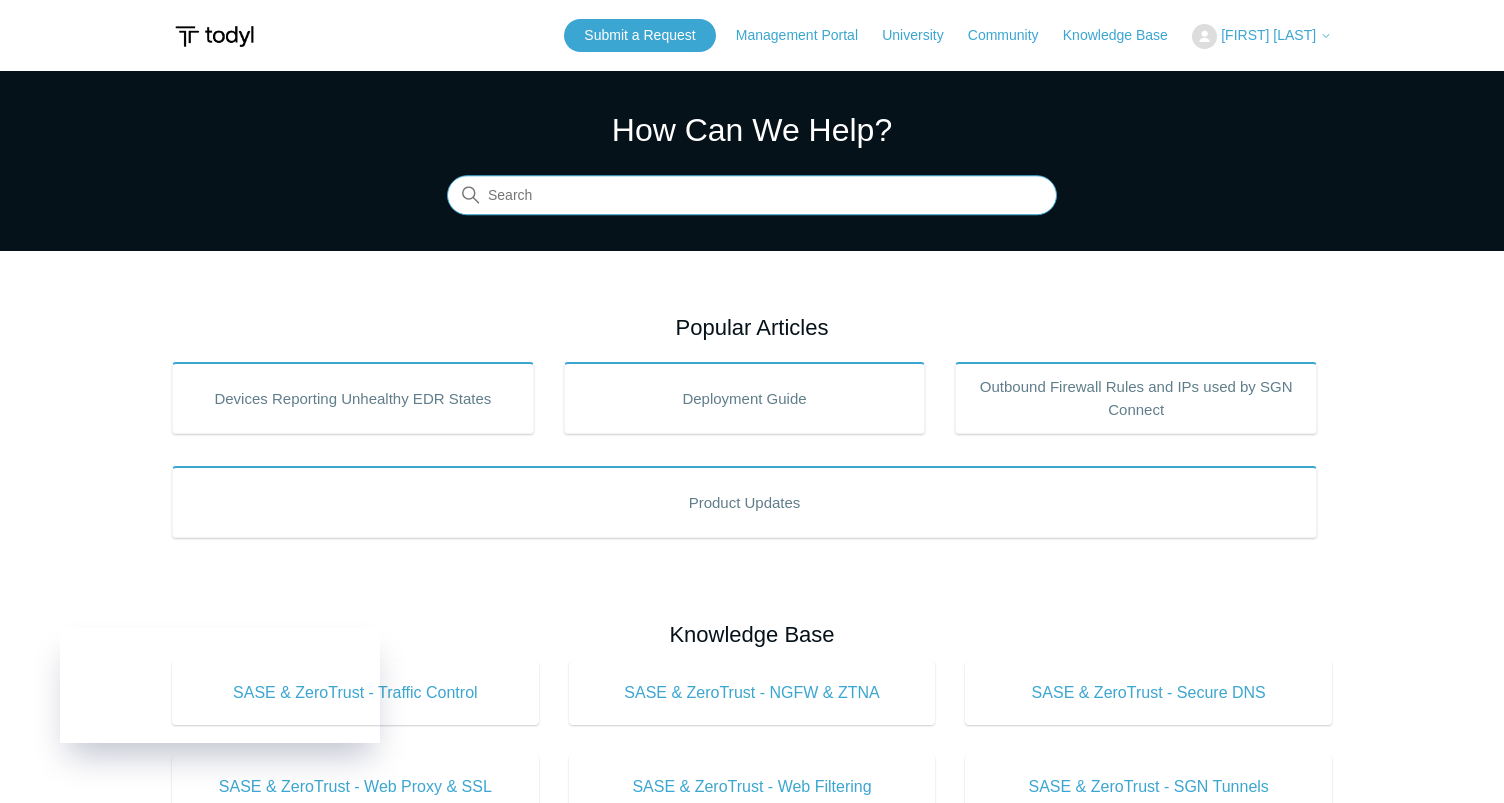 click at bounding box center (752, 196) 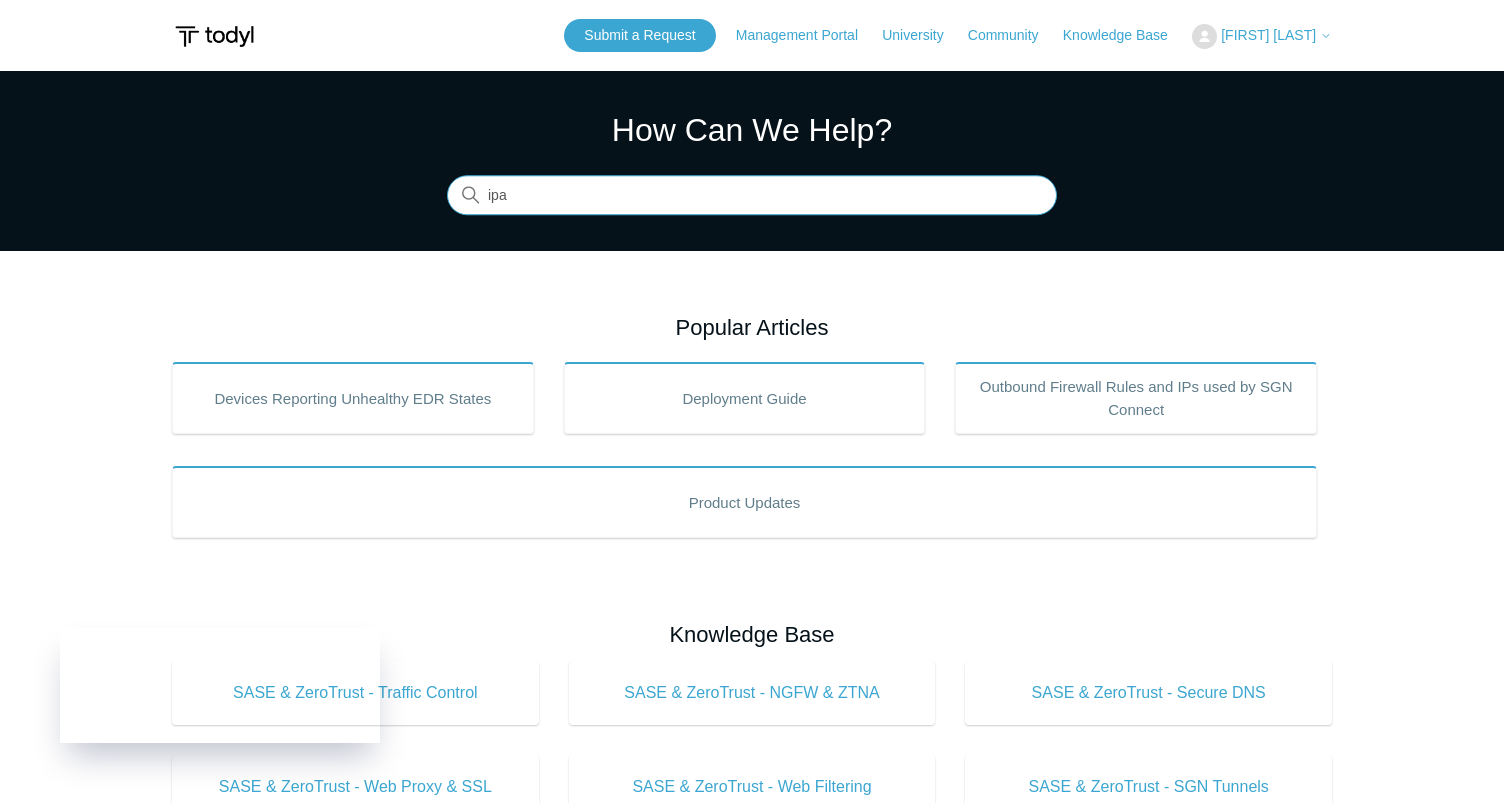 type on "ipad" 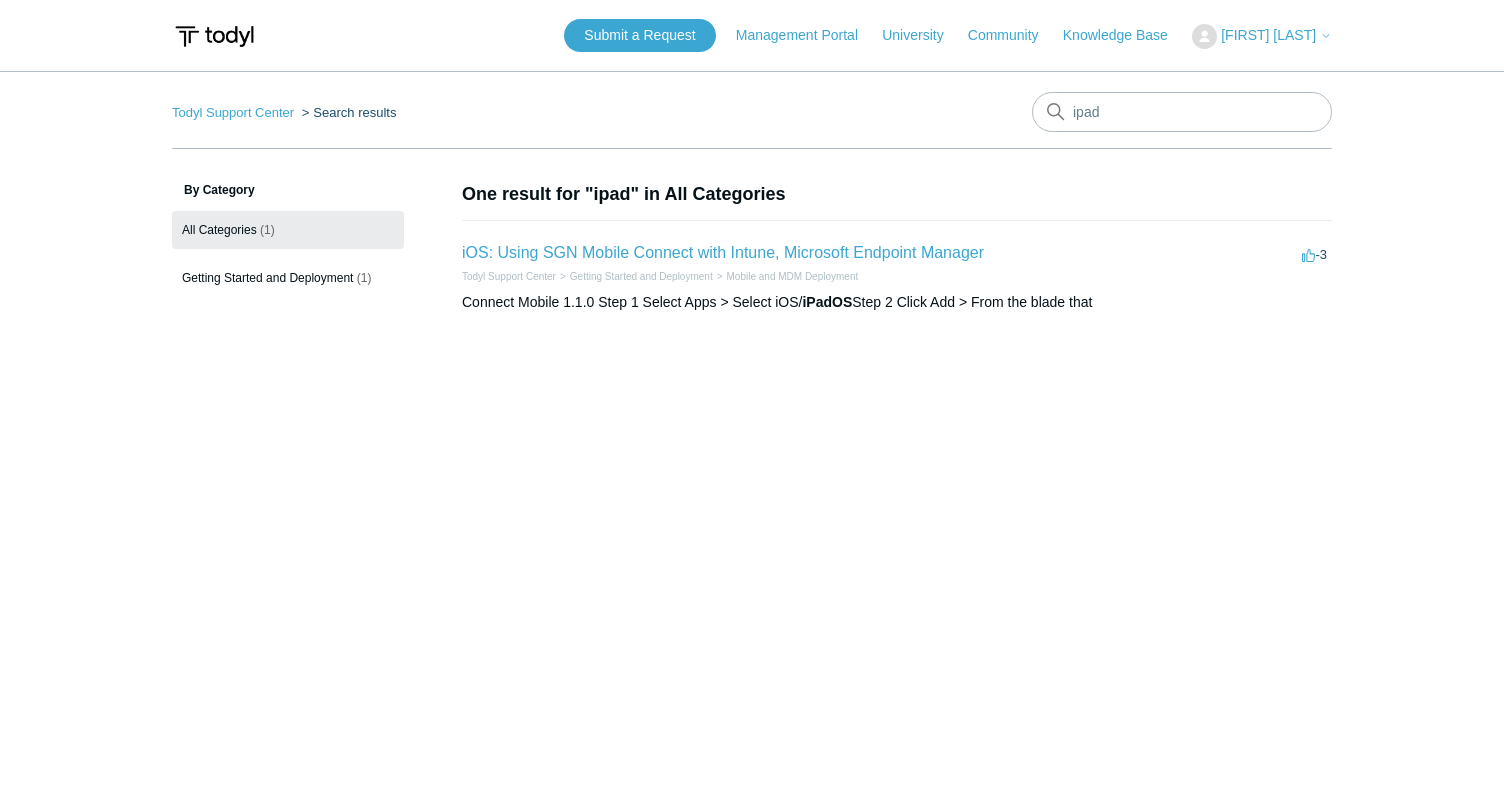 scroll, scrollTop: 0, scrollLeft: 0, axis: both 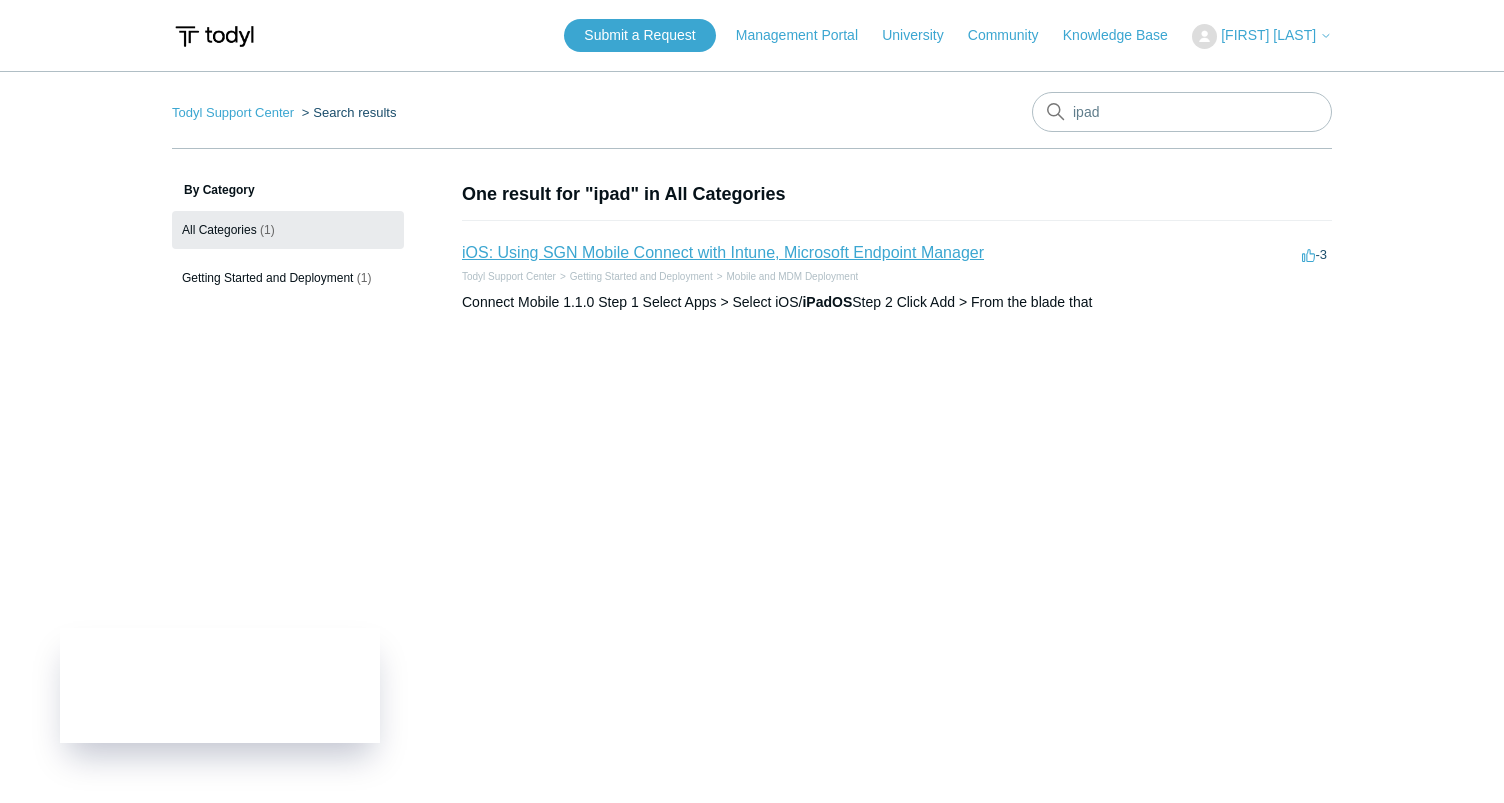 click on "iOS: Using SGN Mobile Connect with Intune, Microsoft Endpoint Manager" at bounding box center (723, 252) 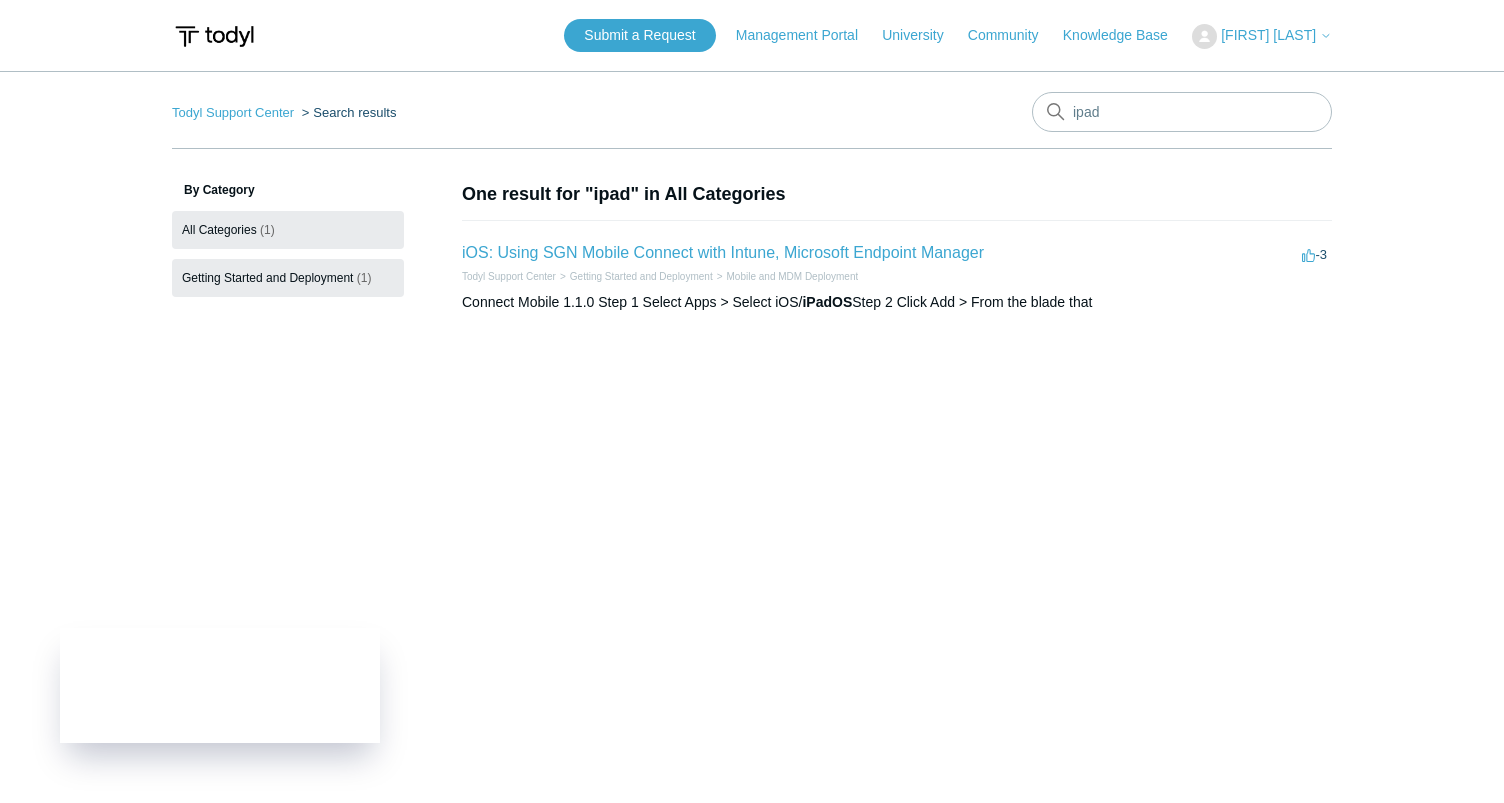 click on "Getting Started and Deployment
(1)" at bounding box center (288, 278) 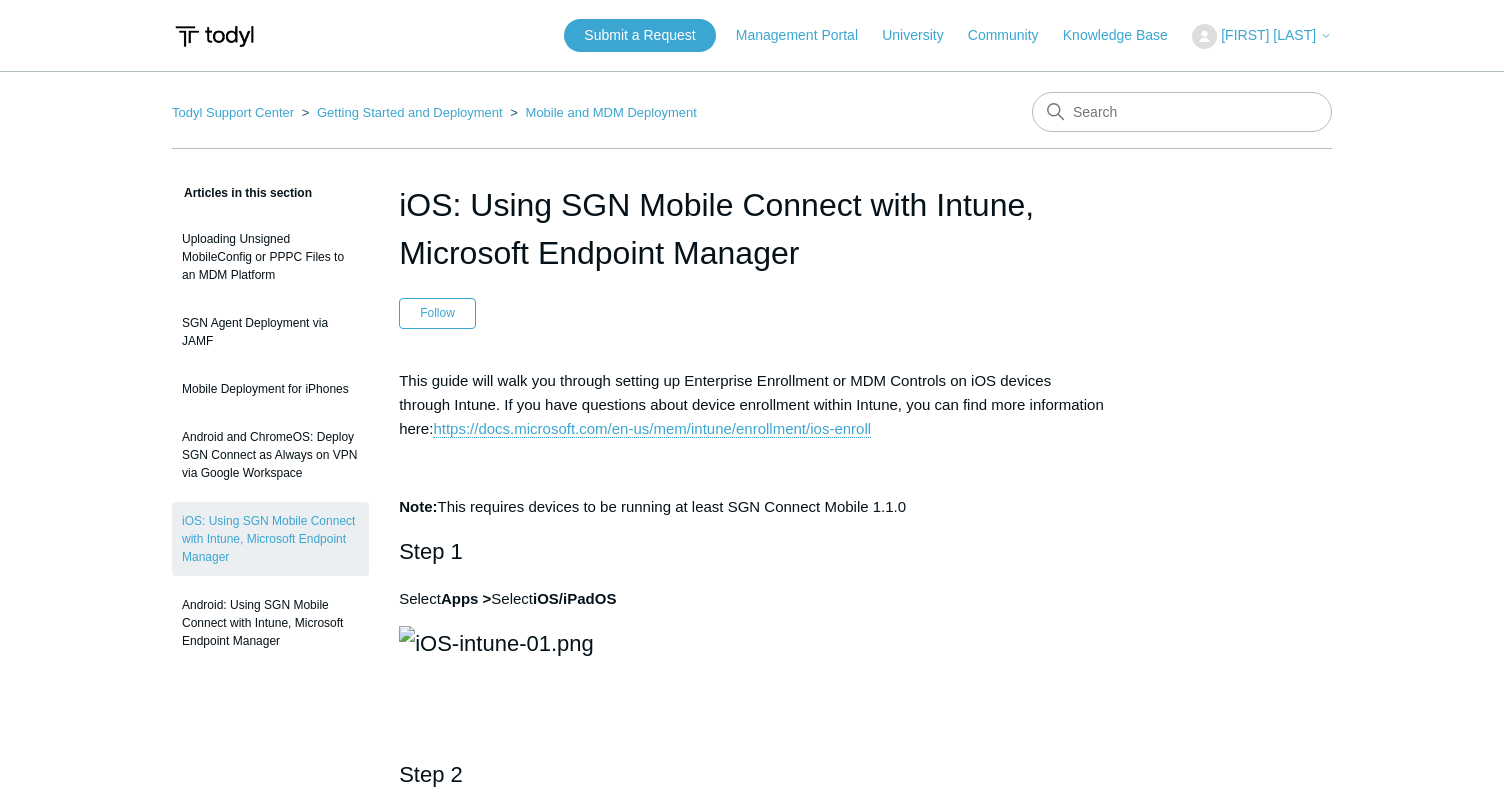 scroll, scrollTop: 0, scrollLeft: 0, axis: both 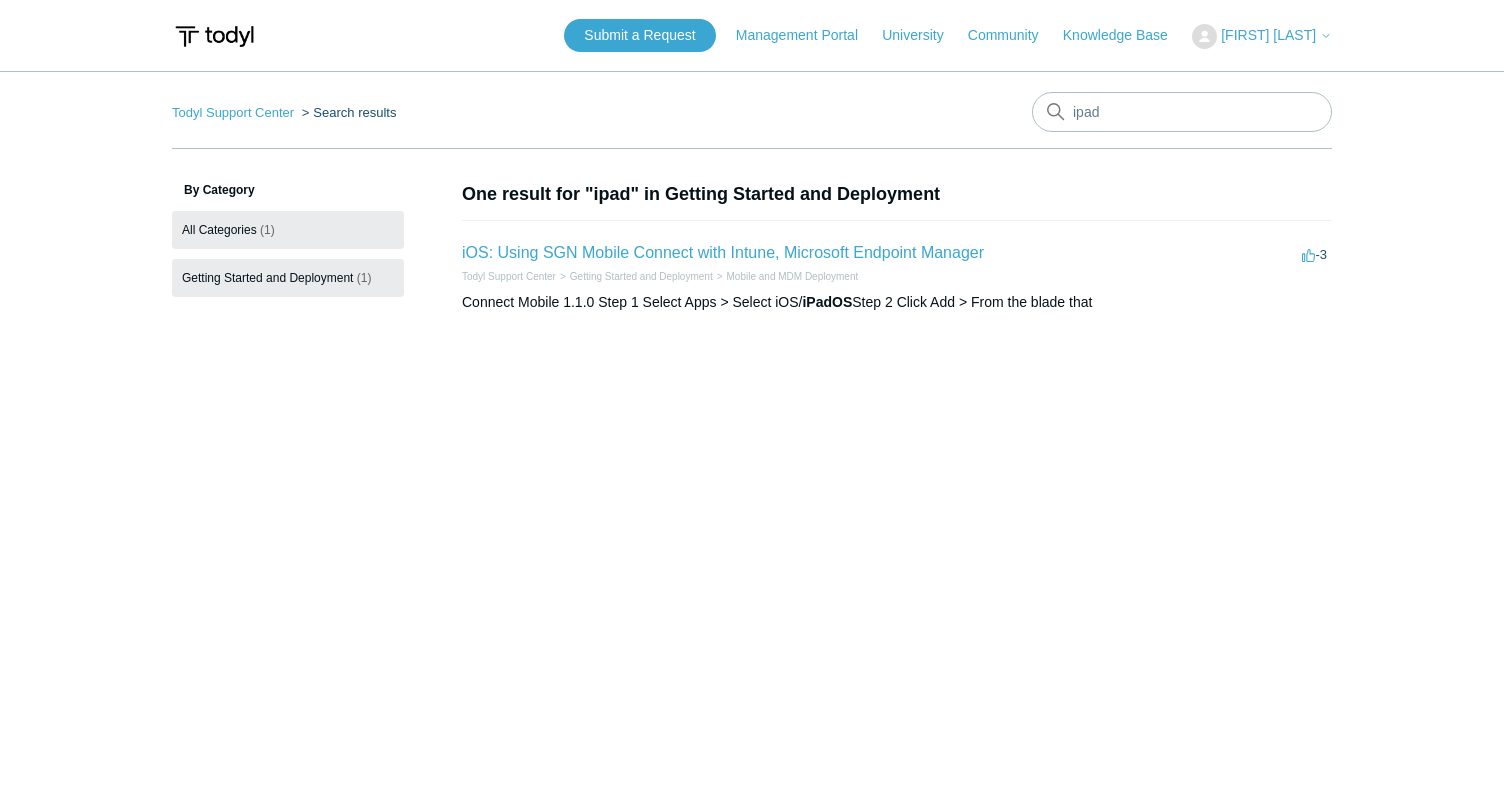 click on "(1)" at bounding box center (267, 230) 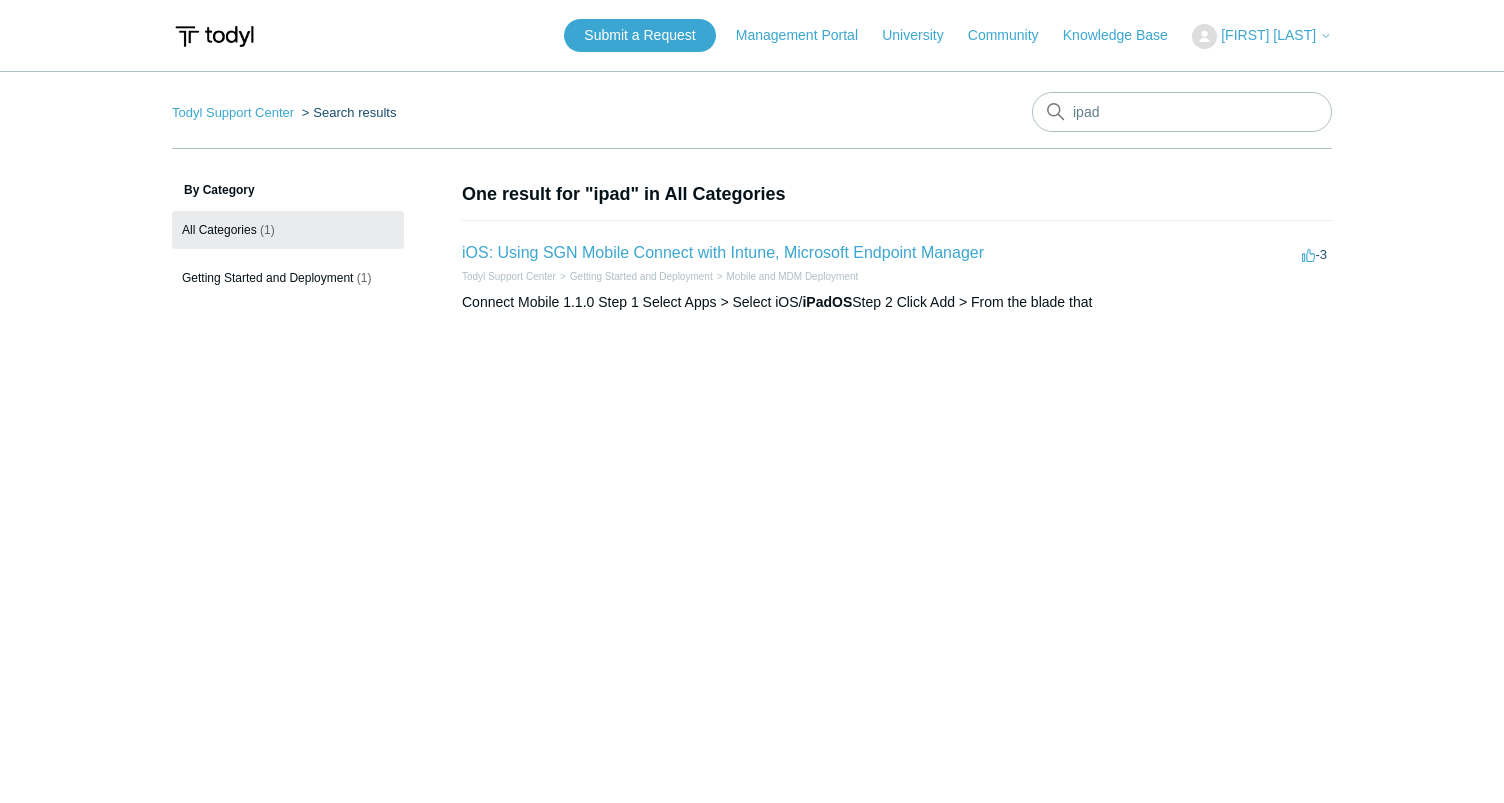 scroll, scrollTop: 0, scrollLeft: 0, axis: both 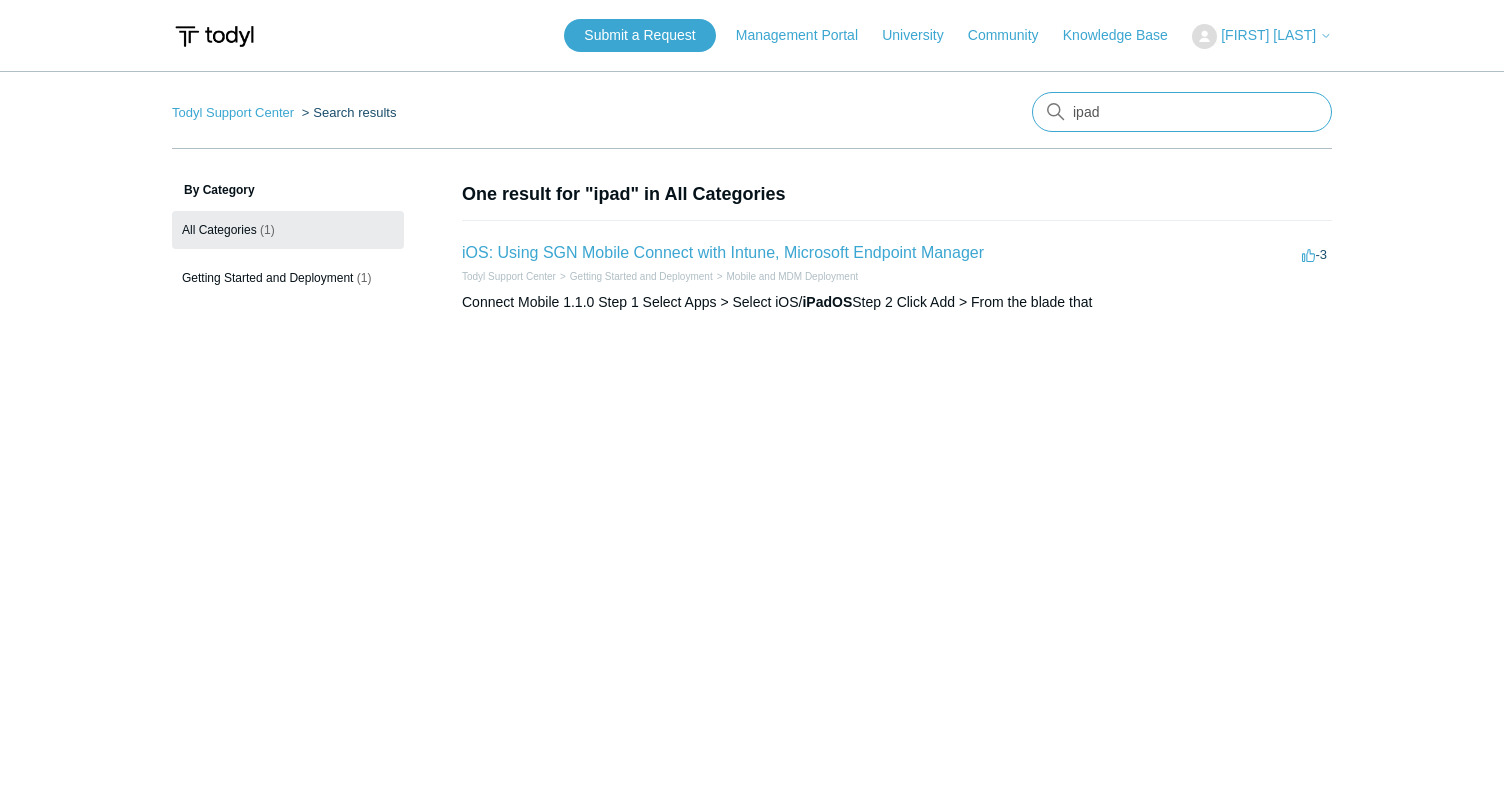 click on "ipad" at bounding box center (1182, 112) 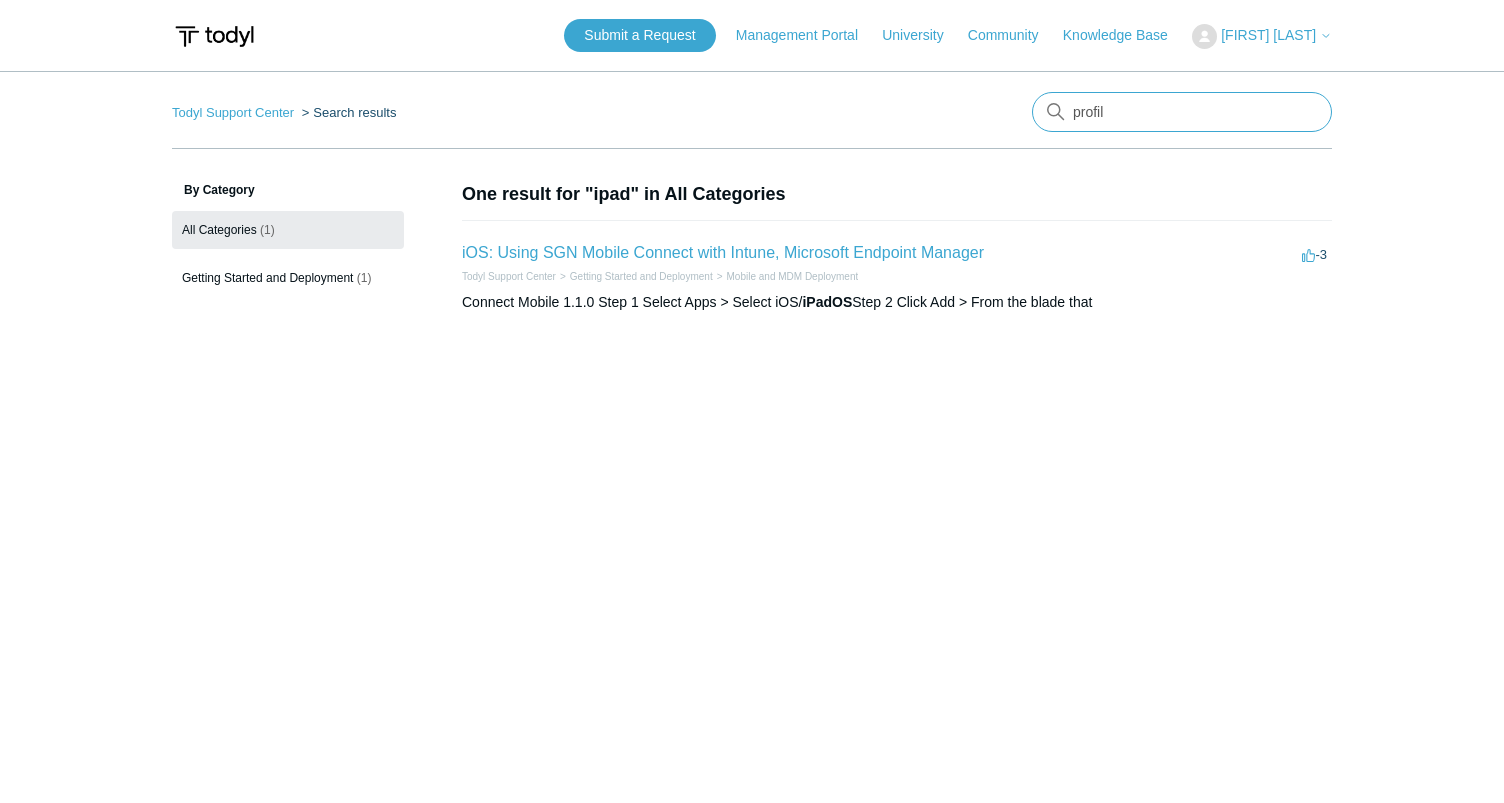type on "profile" 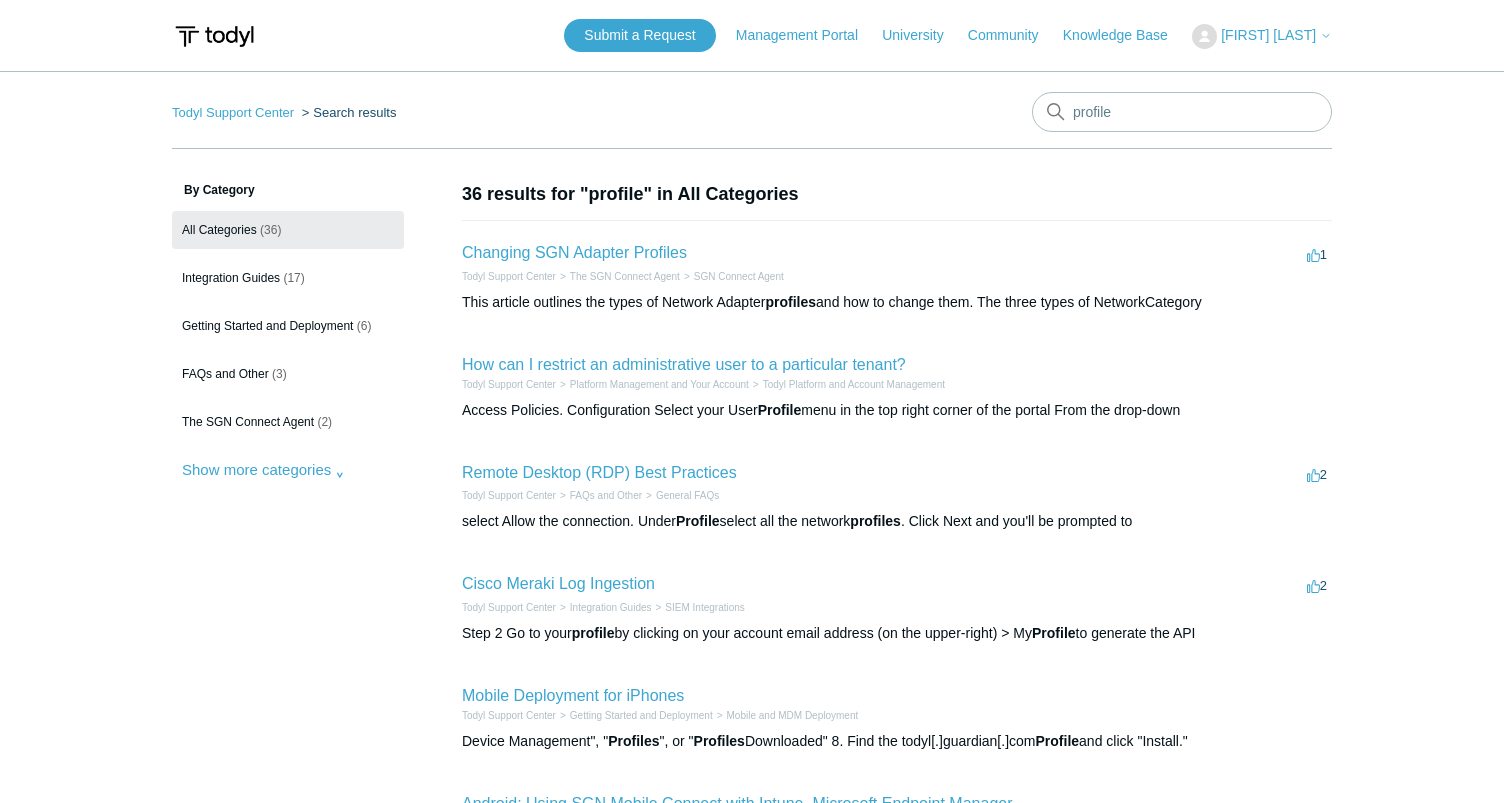 scroll, scrollTop: 0, scrollLeft: 0, axis: both 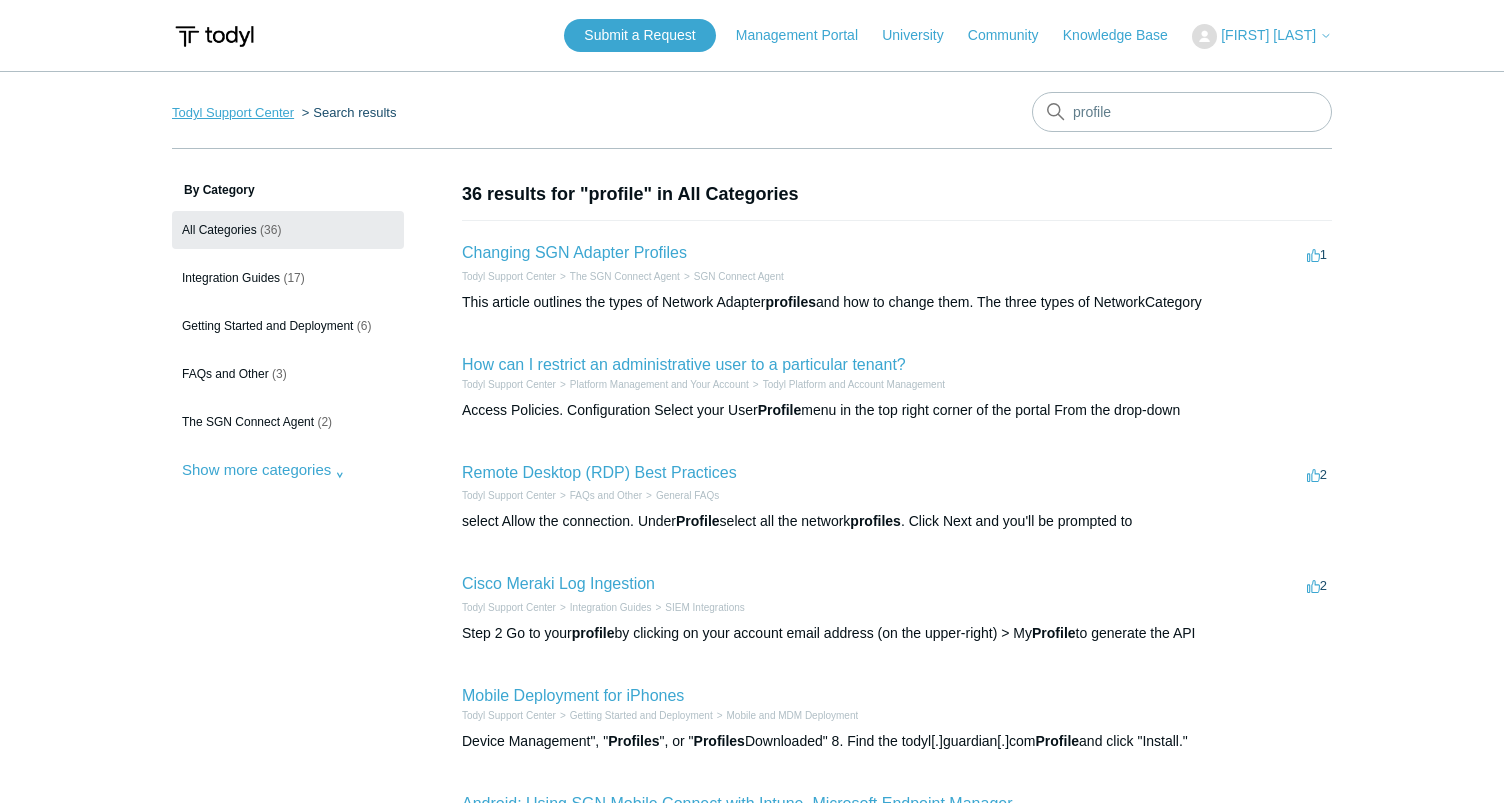 click on "Todyl Support Center" at bounding box center [233, 112] 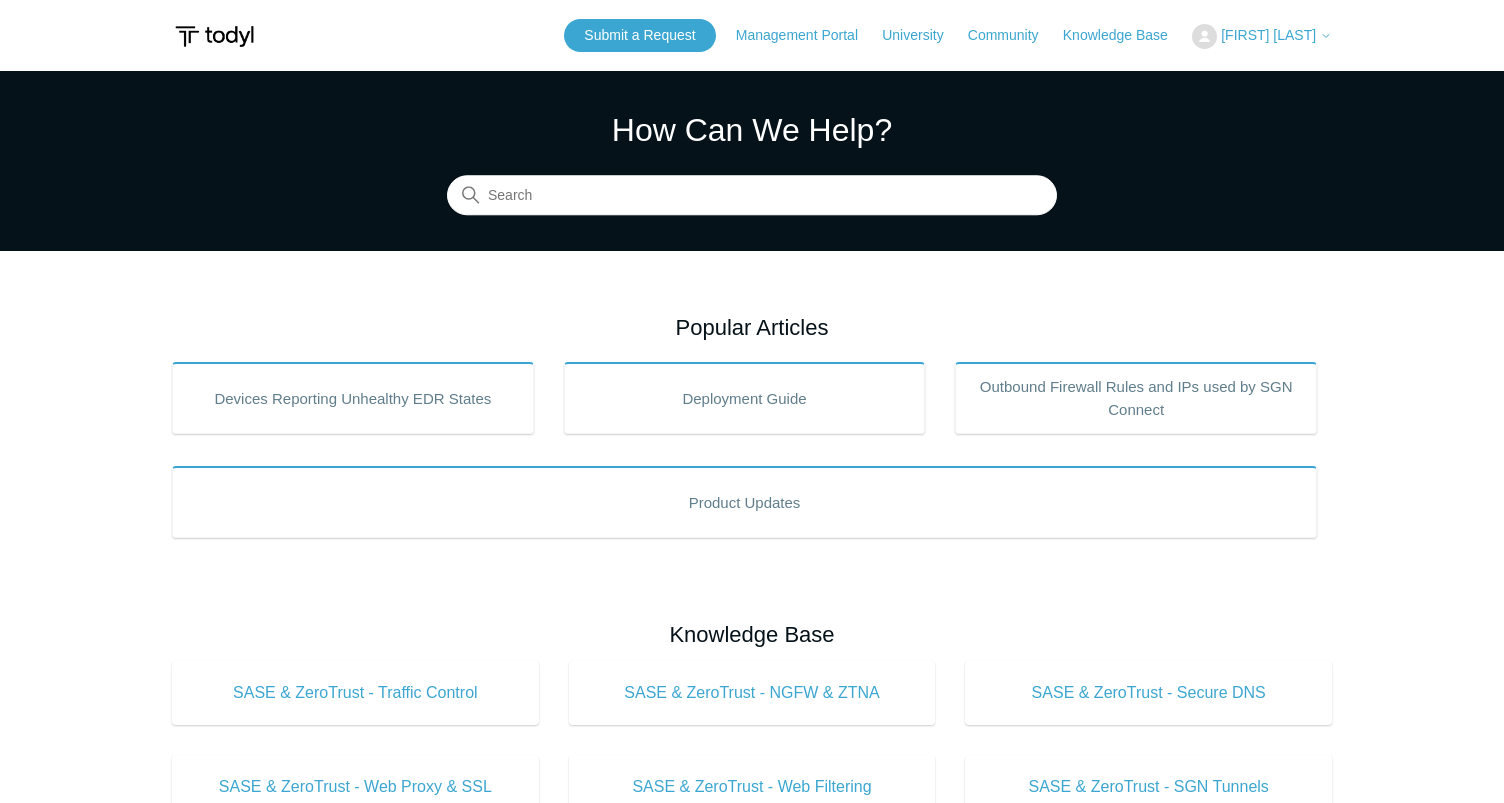 scroll, scrollTop: 0, scrollLeft: 0, axis: both 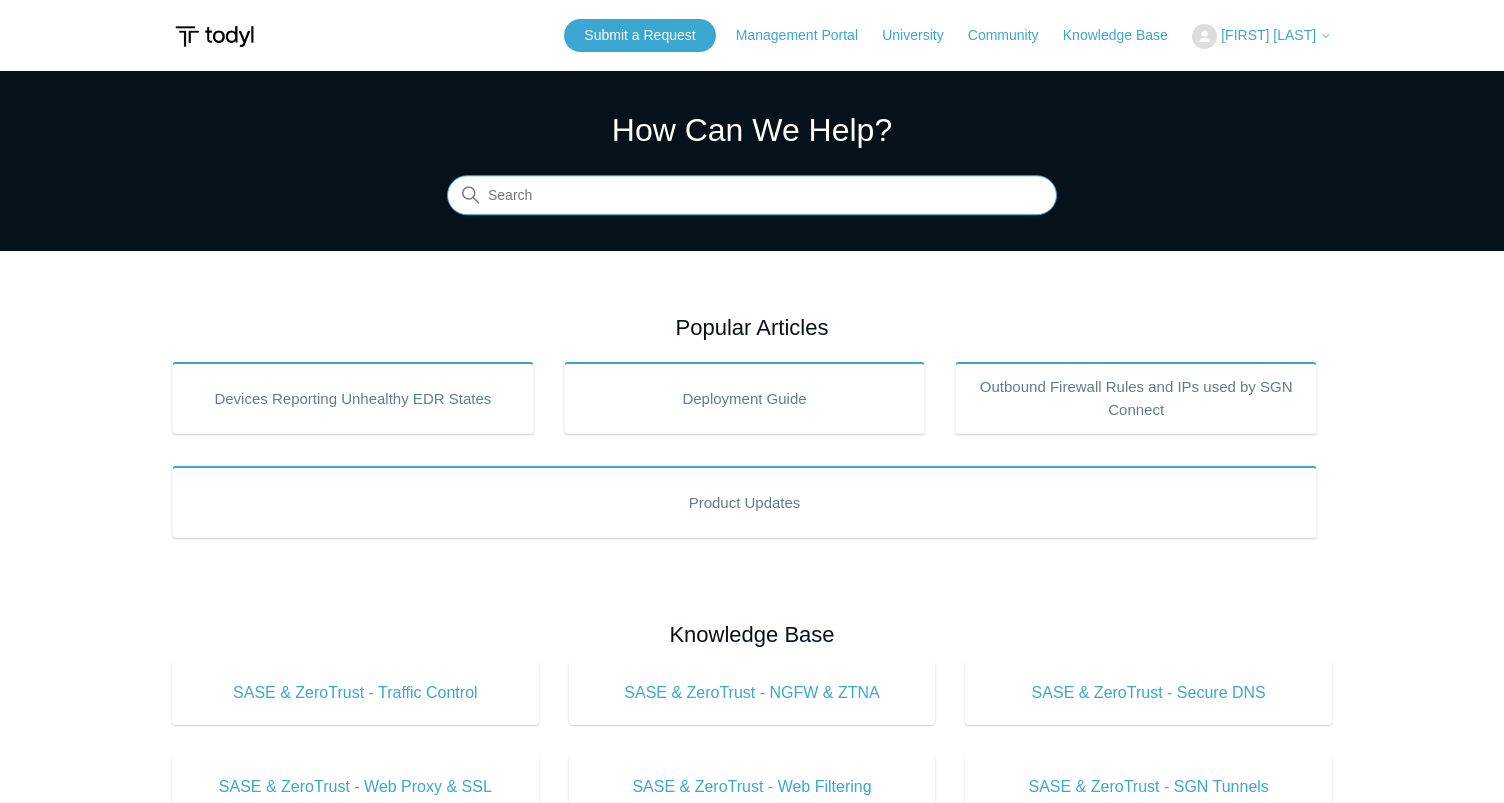 click at bounding box center (752, 196) 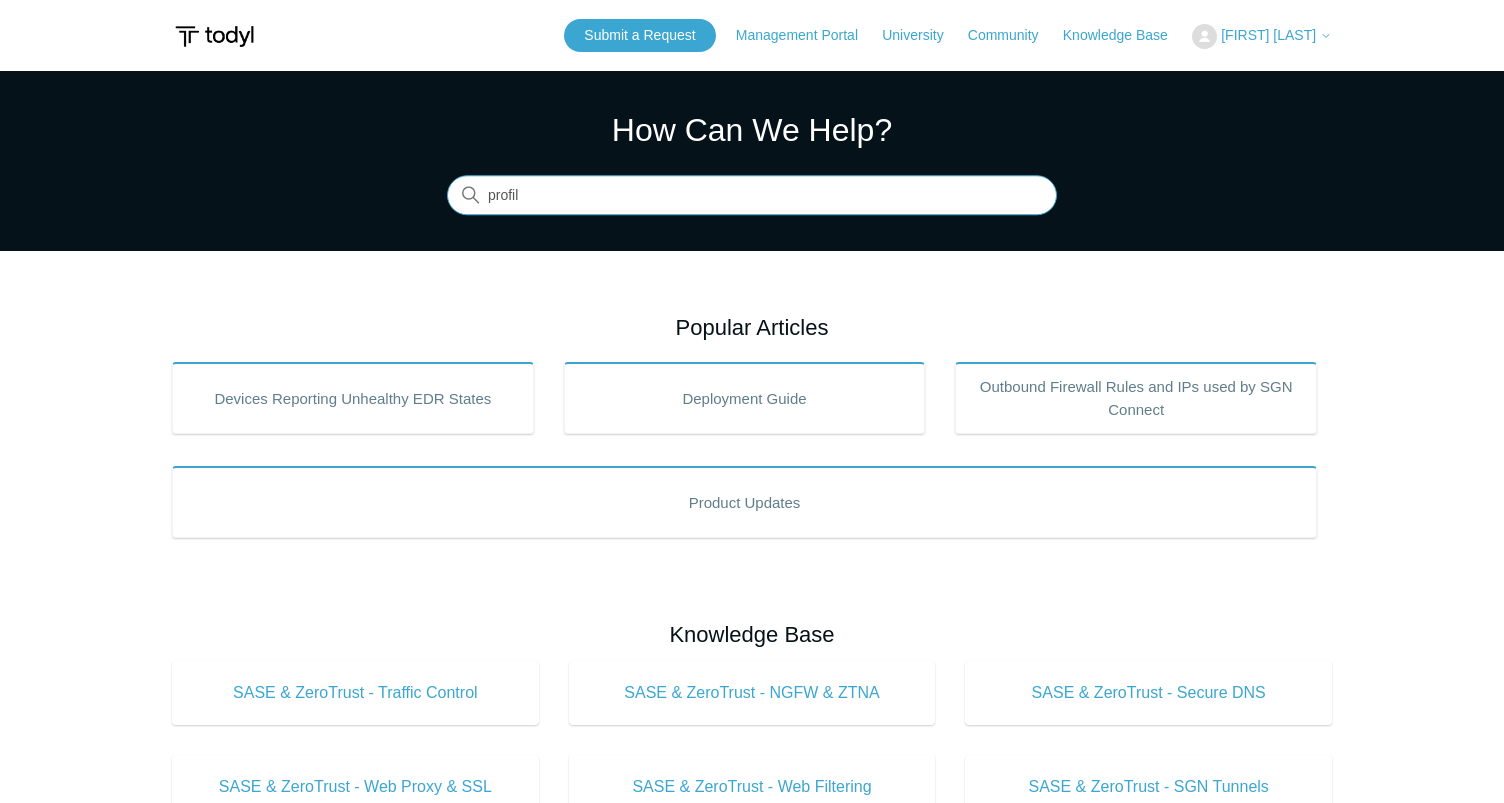 type on "profile" 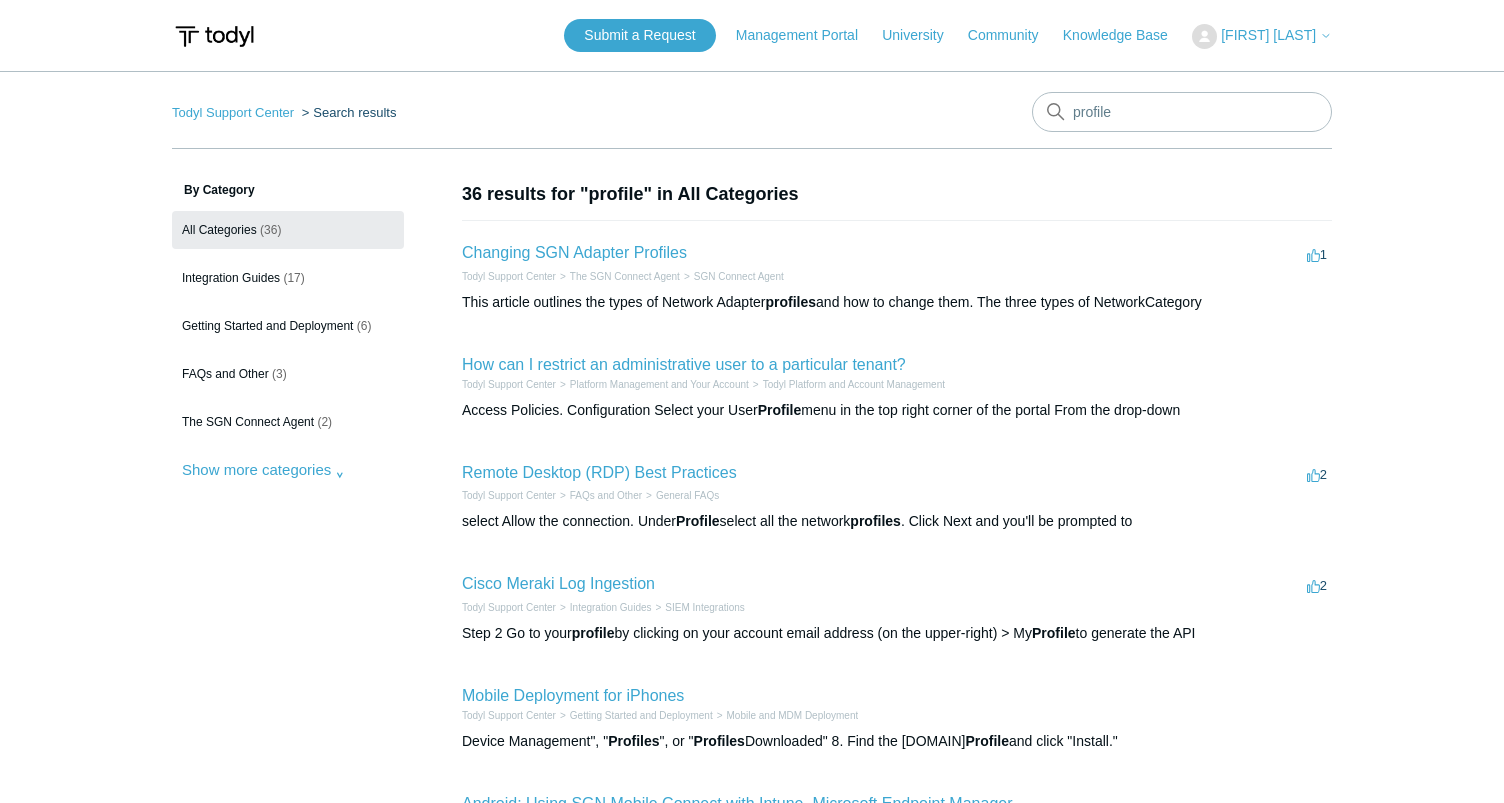scroll, scrollTop: 0, scrollLeft: 0, axis: both 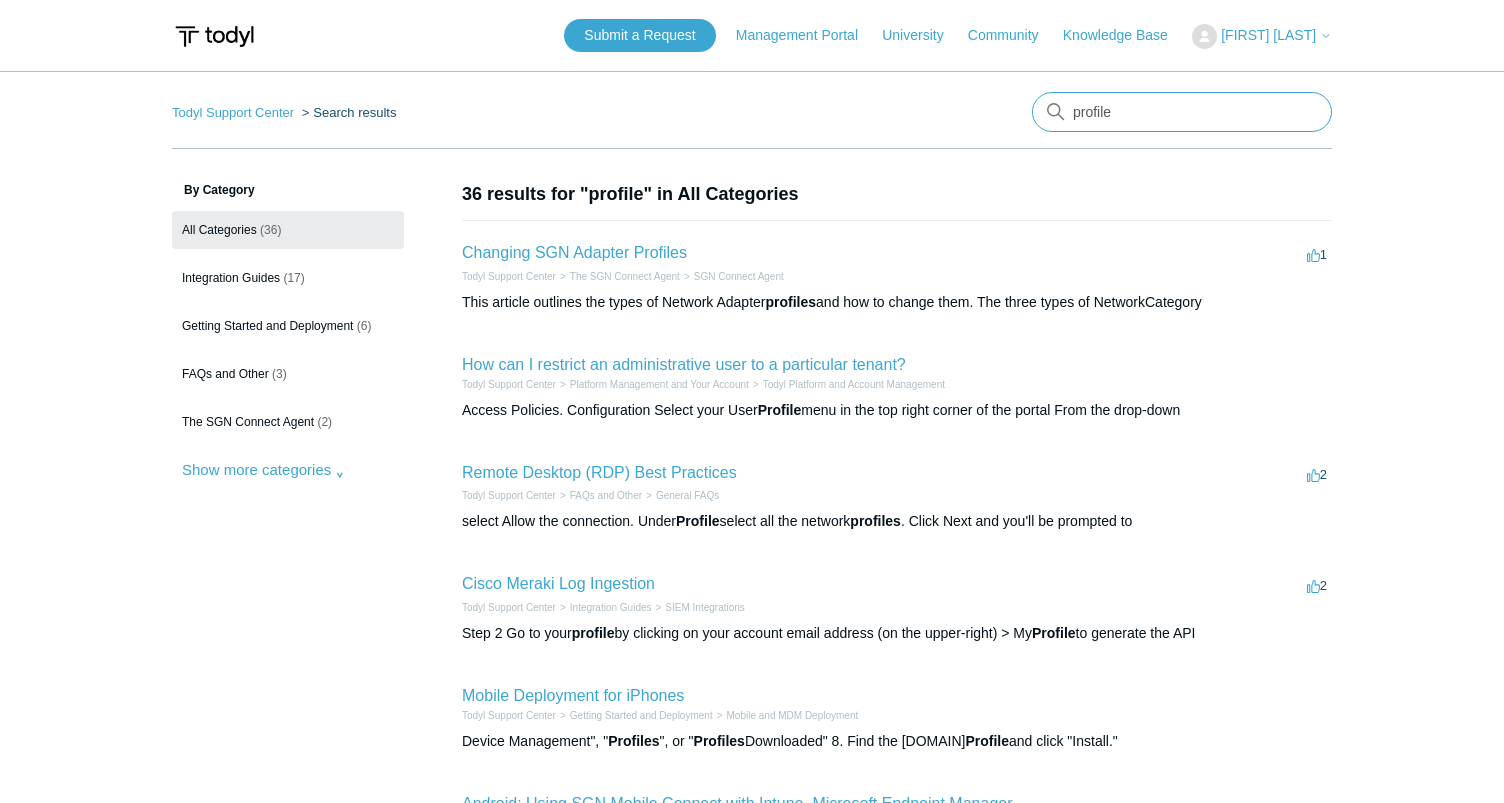 click on "profile" at bounding box center (1182, 112) 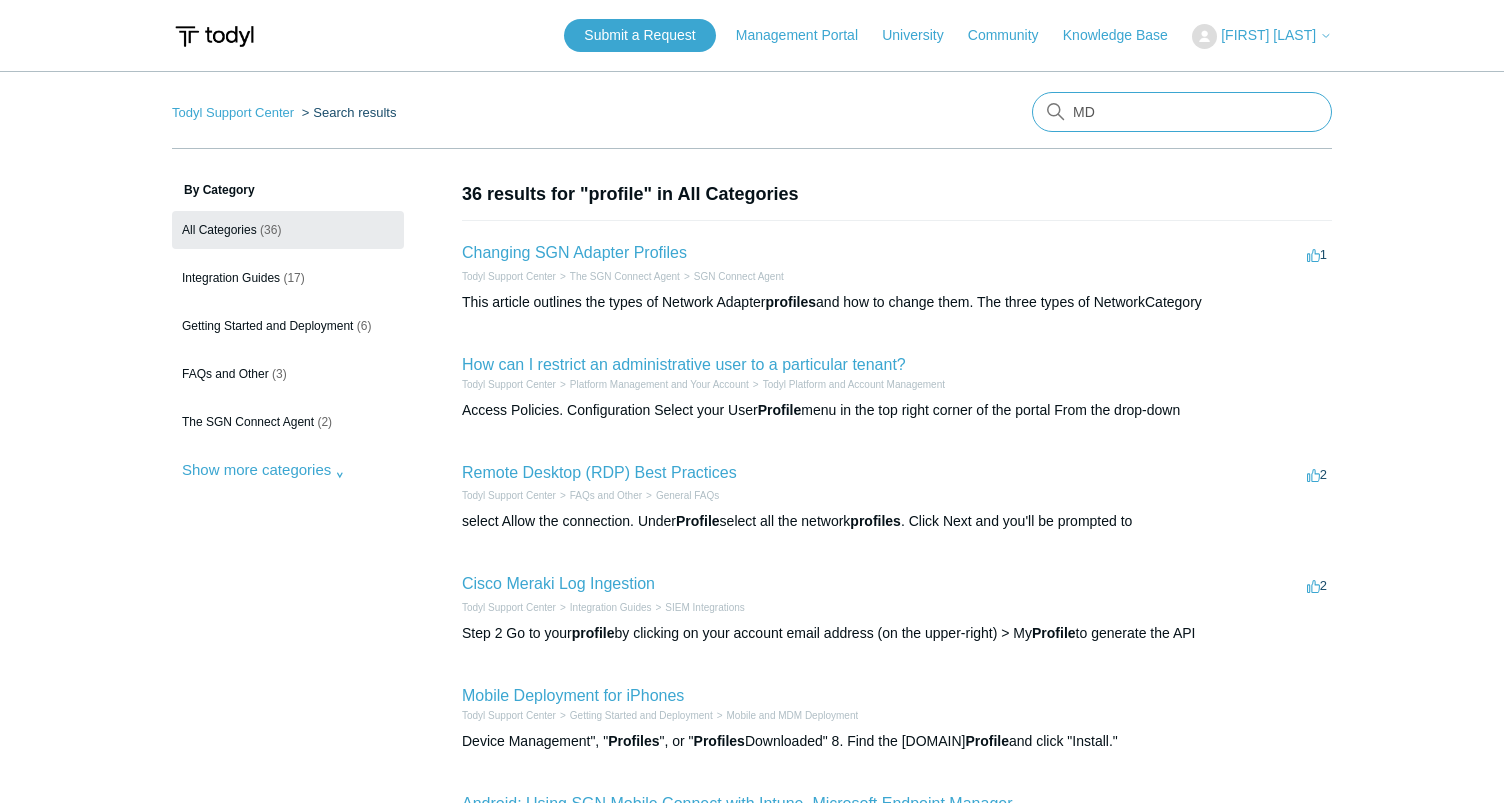 type on "MDM" 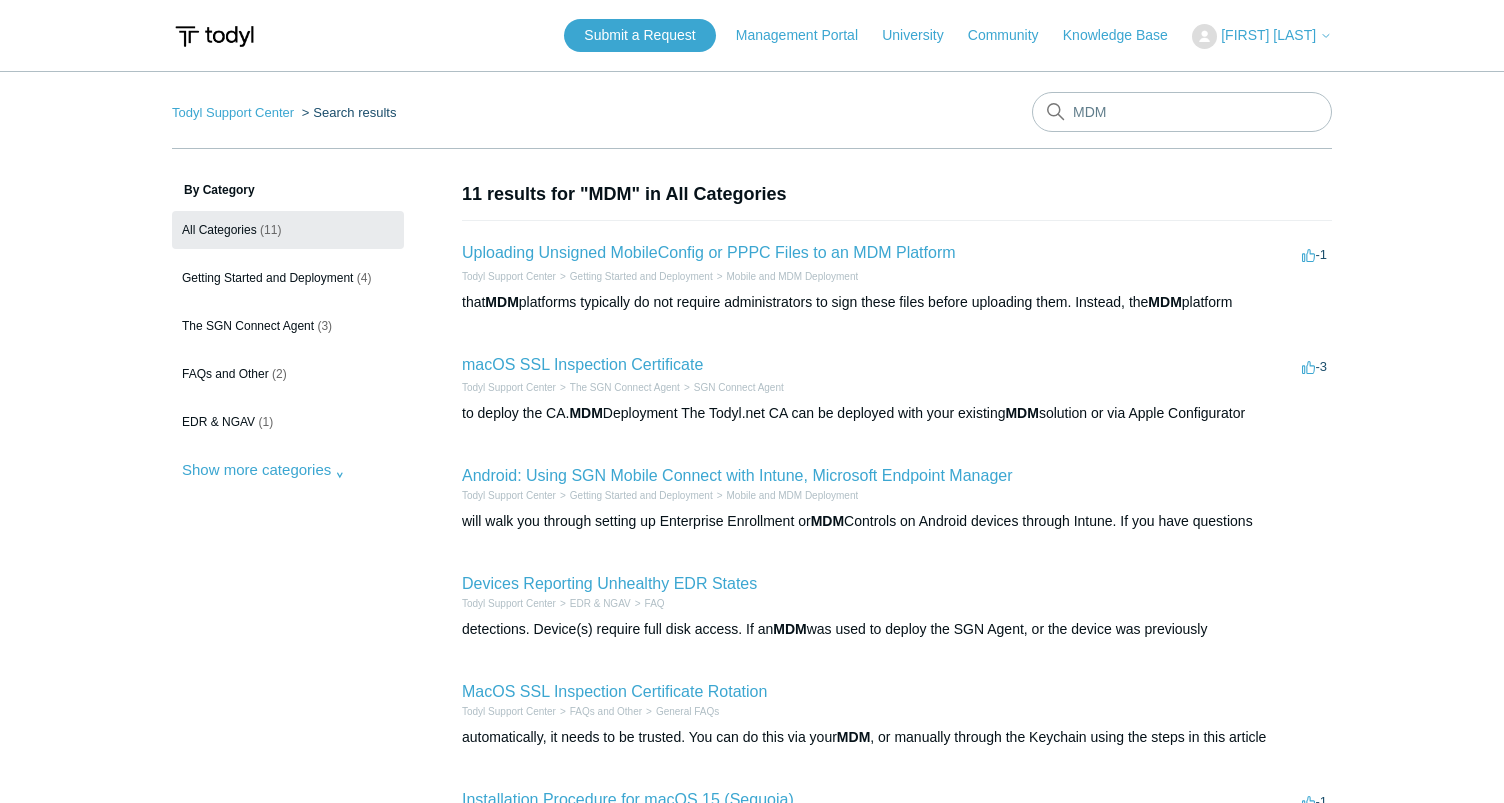 scroll, scrollTop: 0, scrollLeft: 0, axis: both 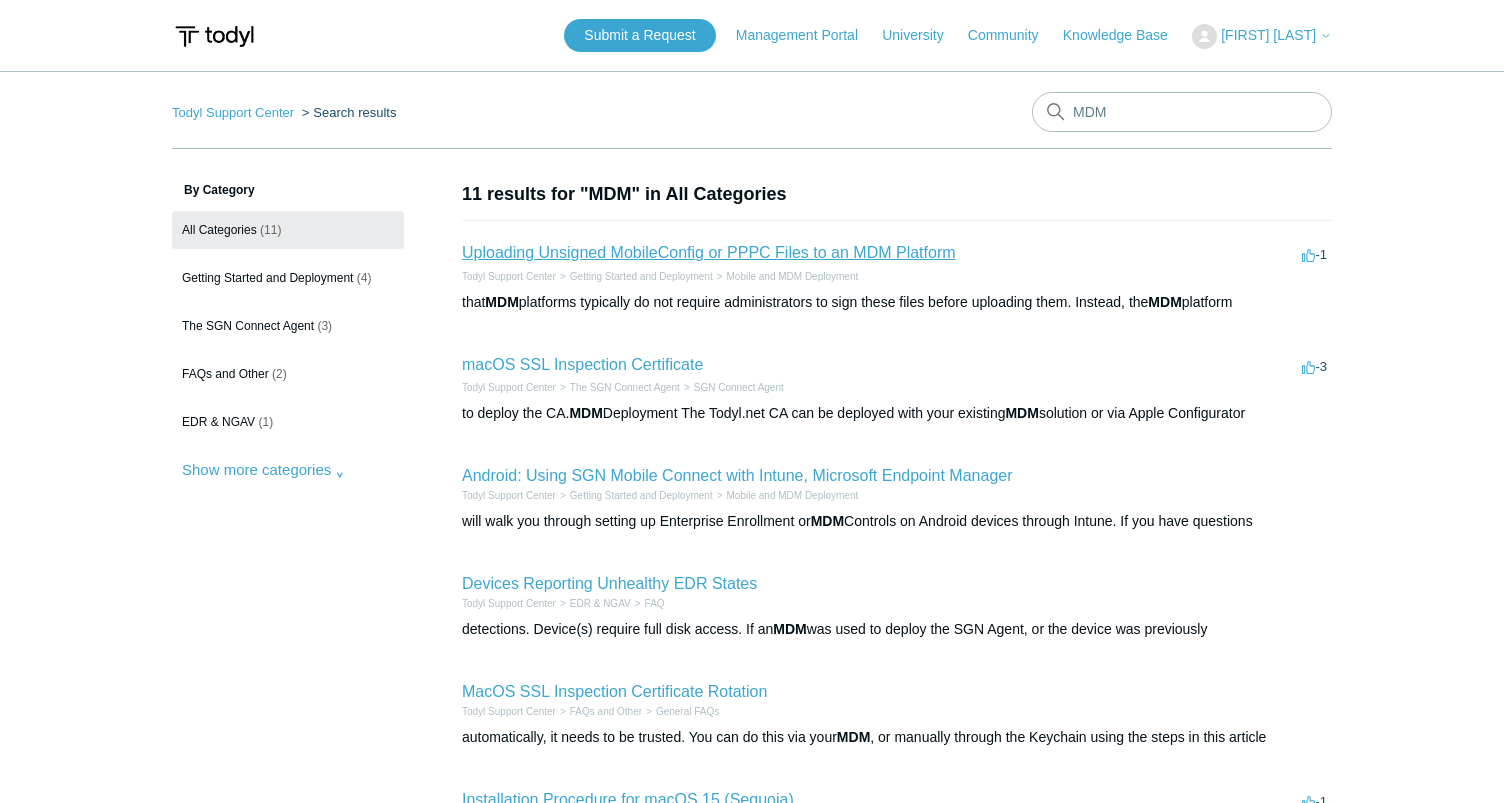 click on "Uploading Unsigned MobileConfig or PPPC Files to an MDM Platform" at bounding box center (709, 252) 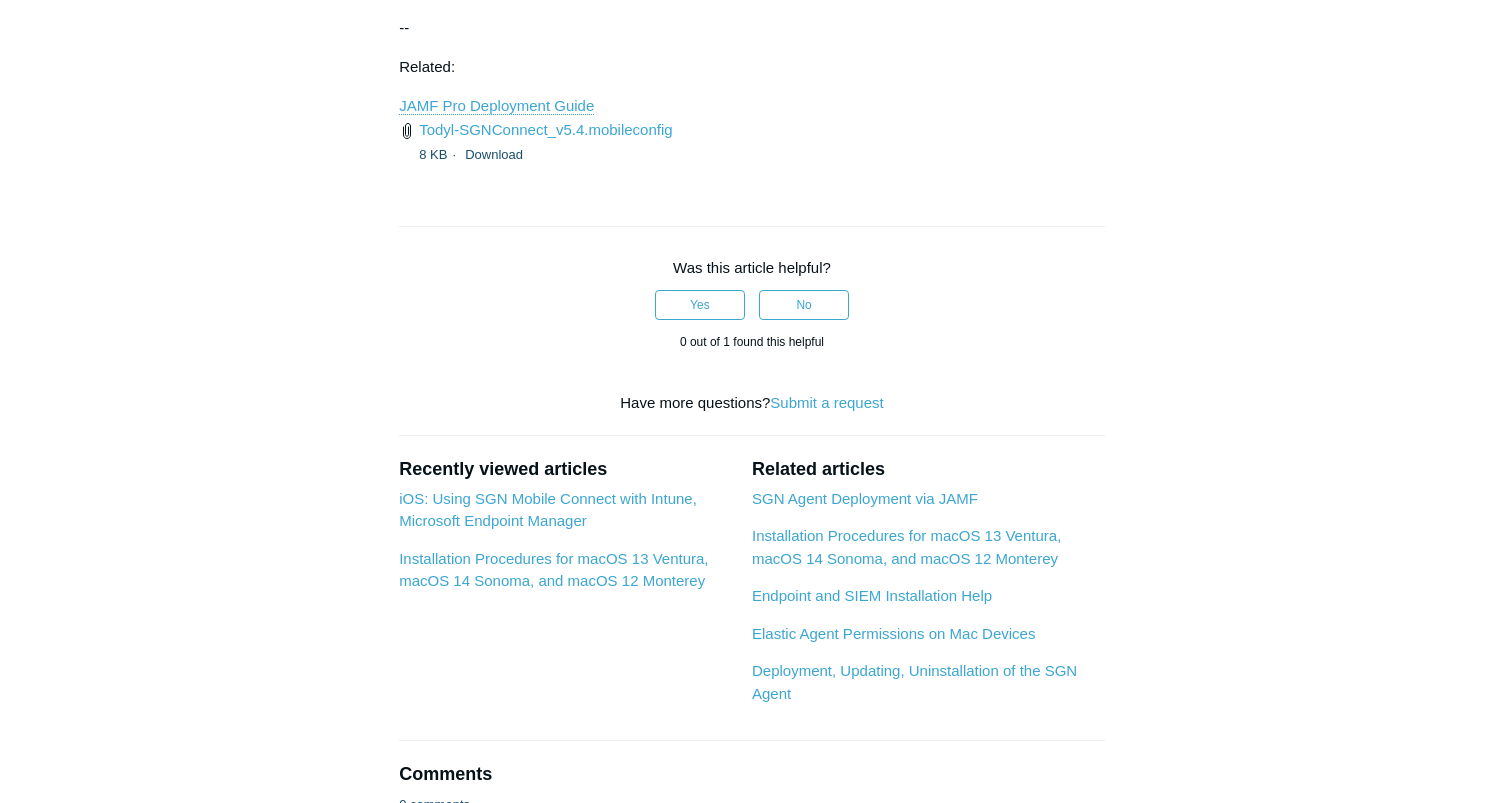 scroll, scrollTop: 2592, scrollLeft: 0, axis: vertical 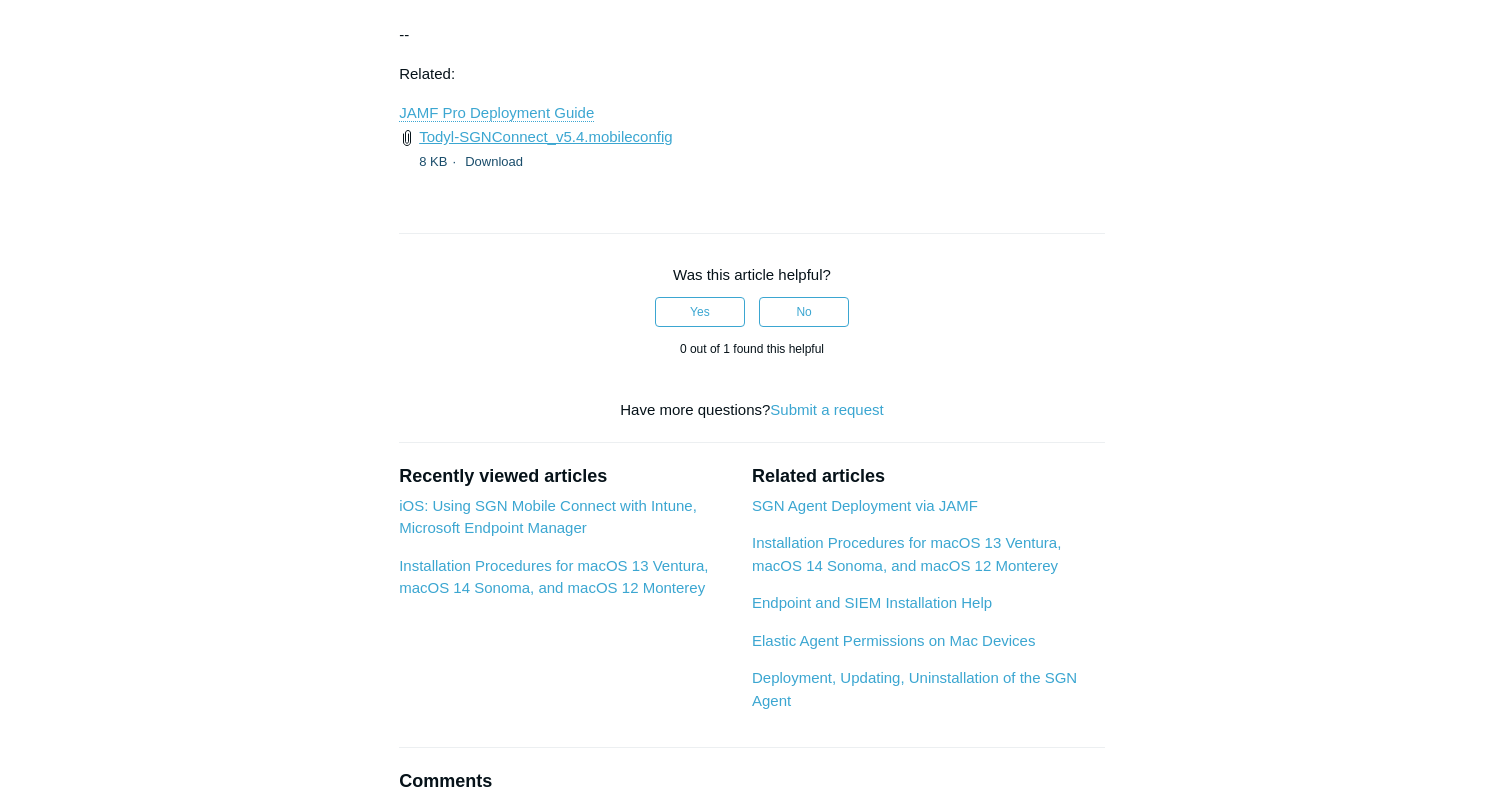 click on "Todyl-SGNConnect_v5.4.mobileconfig" at bounding box center [545, 136] 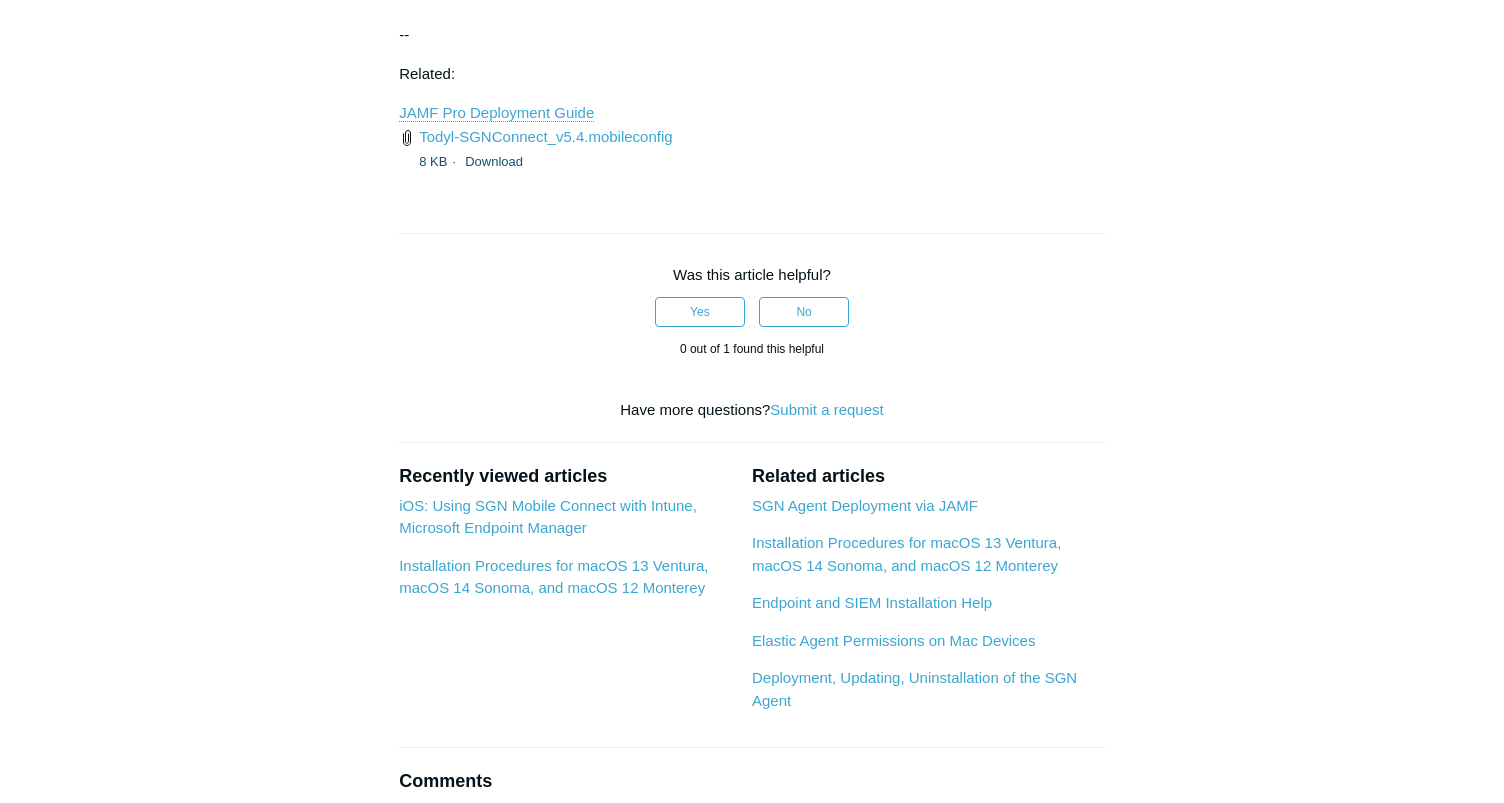 click on "Was this article helpful?
Yes
No
0 out of 1 found this helpful" at bounding box center [752, 311] 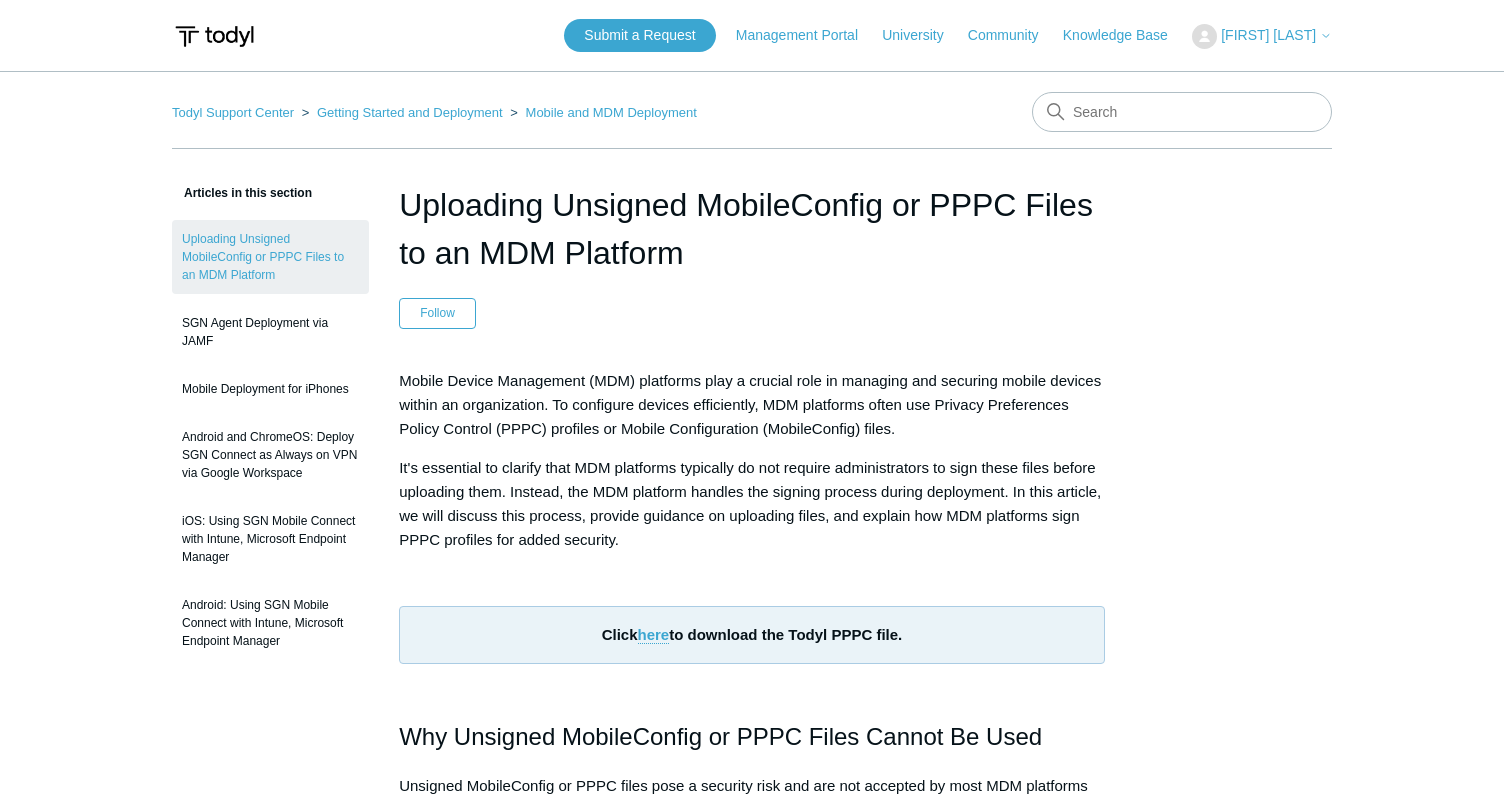 scroll, scrollTop: 0, scrollLeft: 0, axis: both 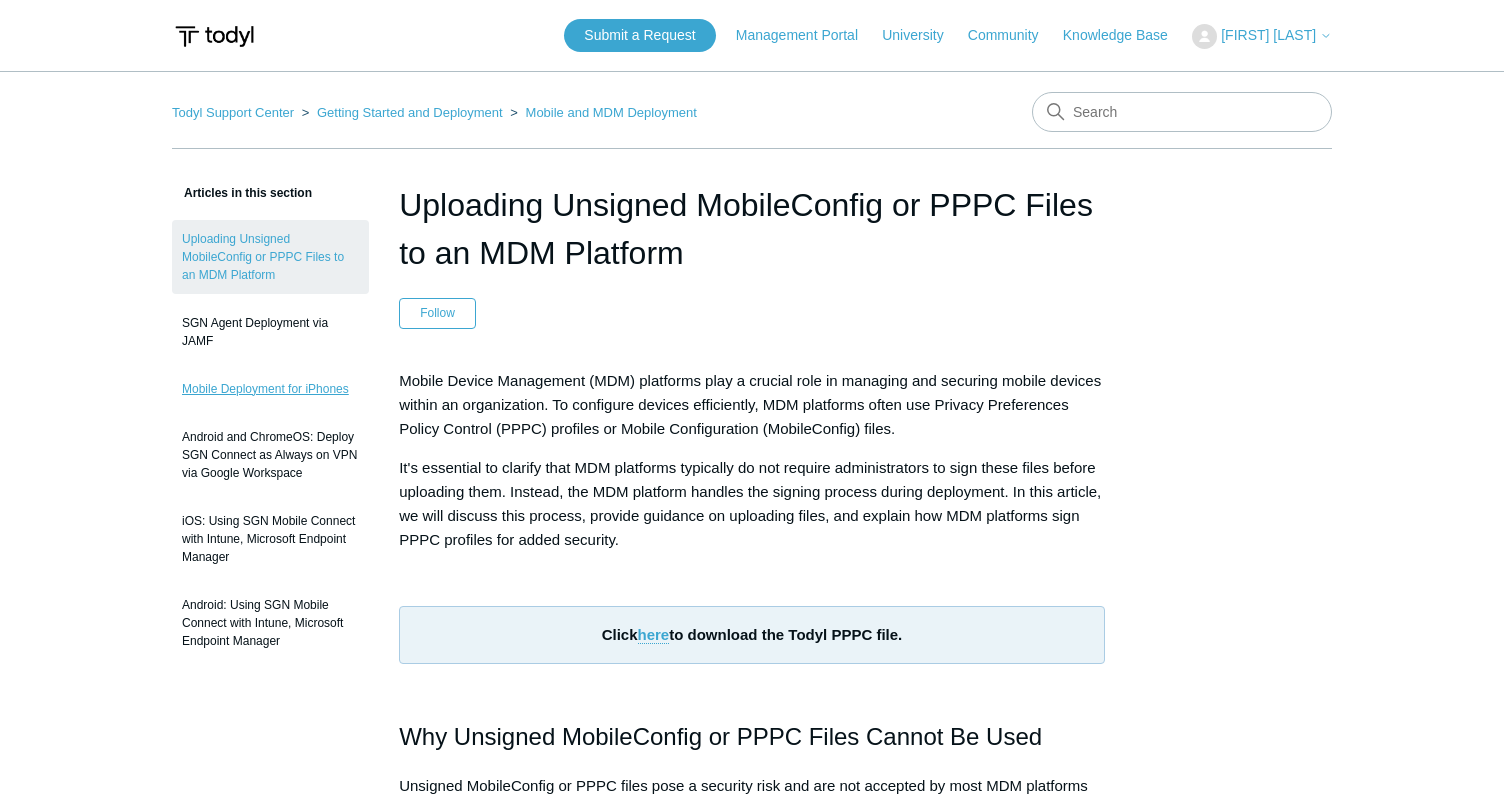 click on "Mobile Deployment for iPhones" at bounding box center [270, 389] 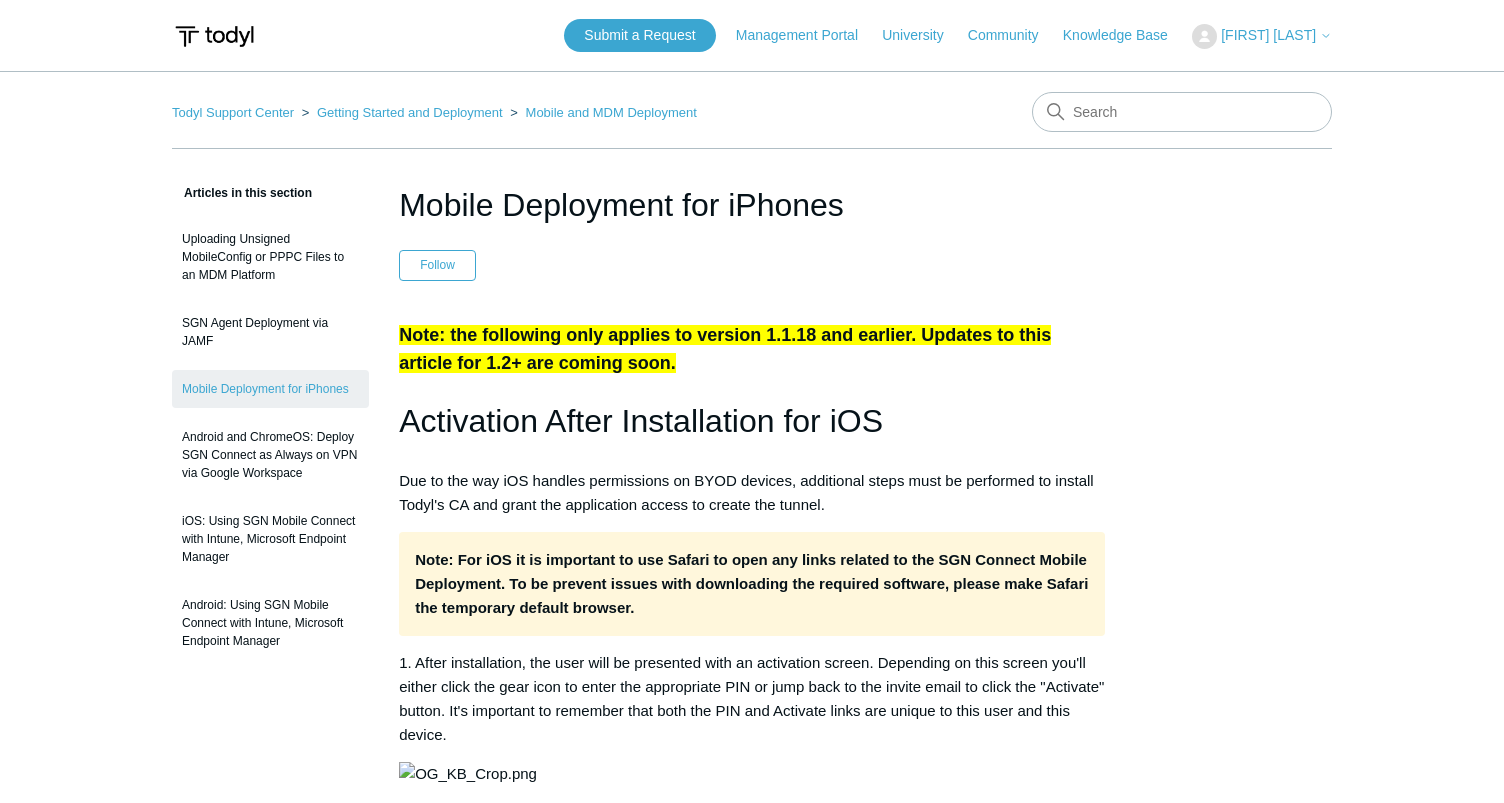scroll, scrollTop: 0, scrollLeft: 0, axis: both 